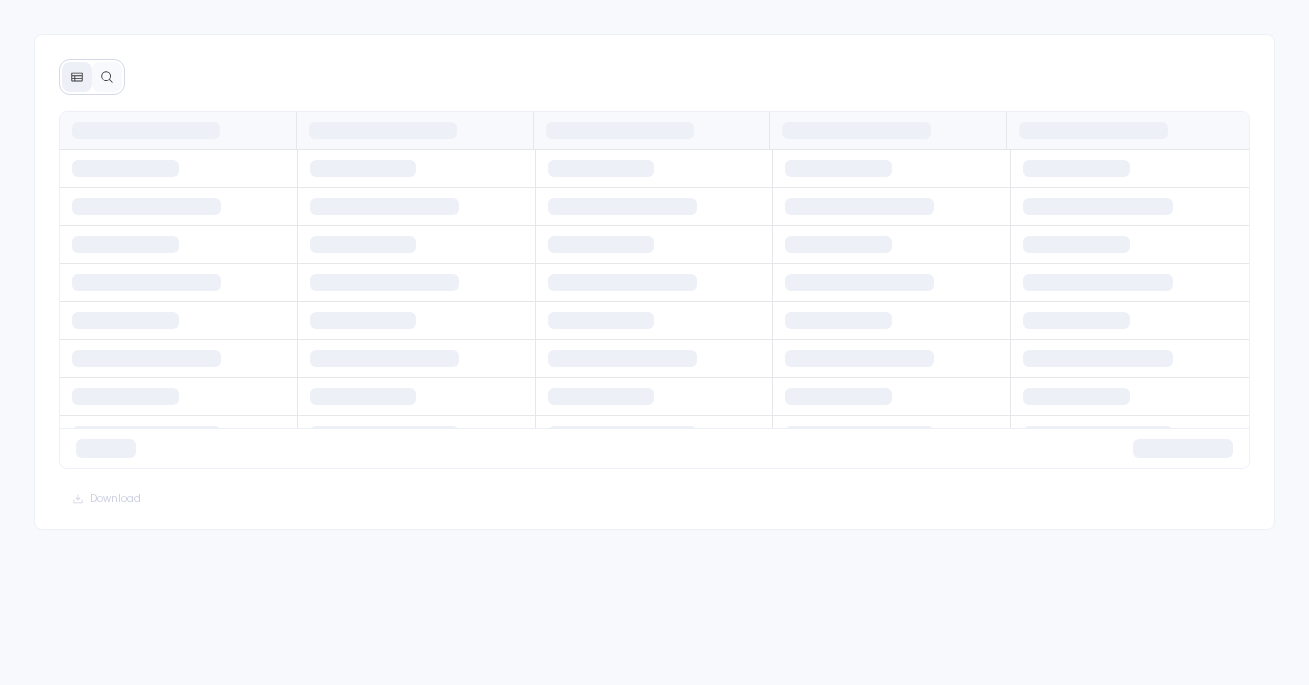 scroll, scrollTop: 0, scrollLeft: 0, axis: both 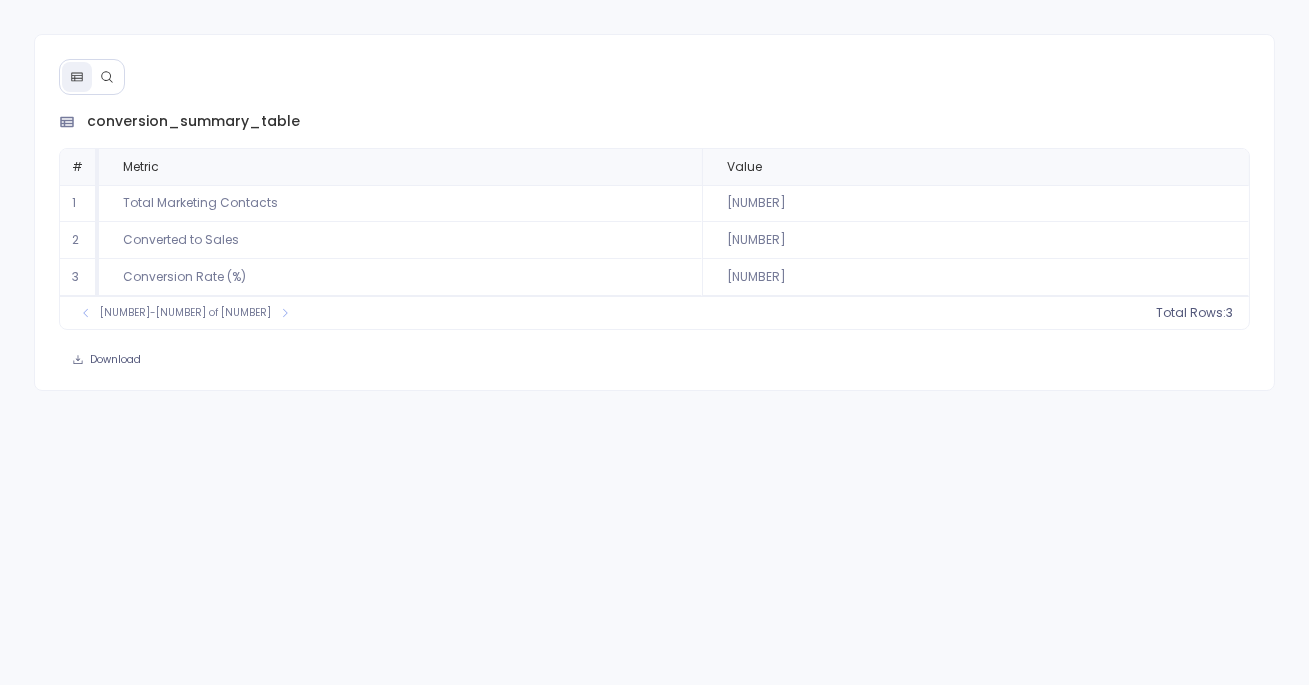 click 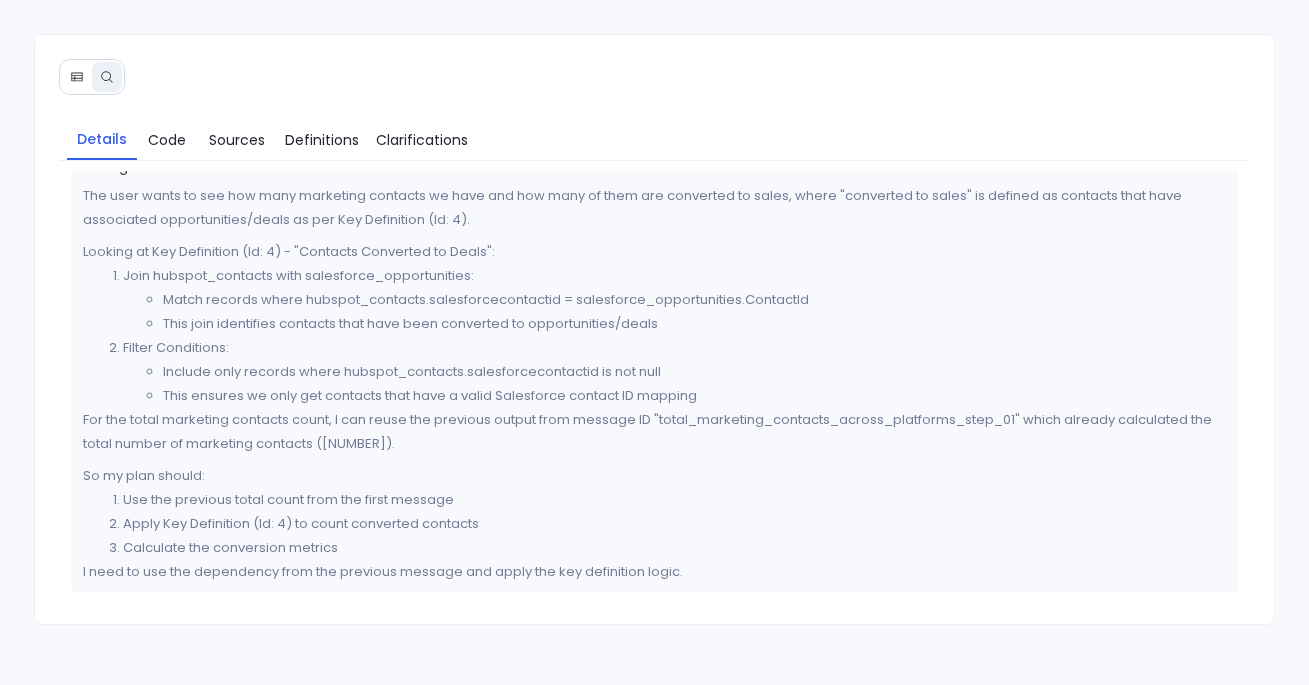 scroll, scrollTop: 26, scrollLeft: 0, axis: vertical 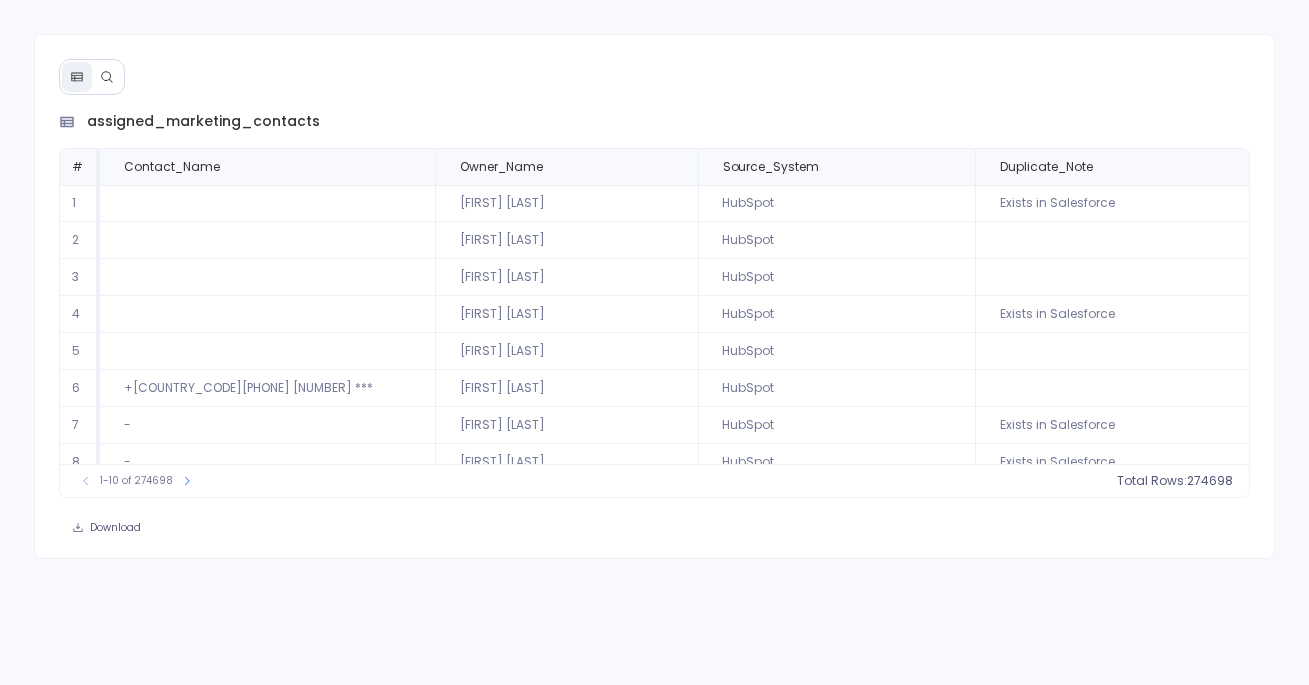 click at bounding box center [107, 77] 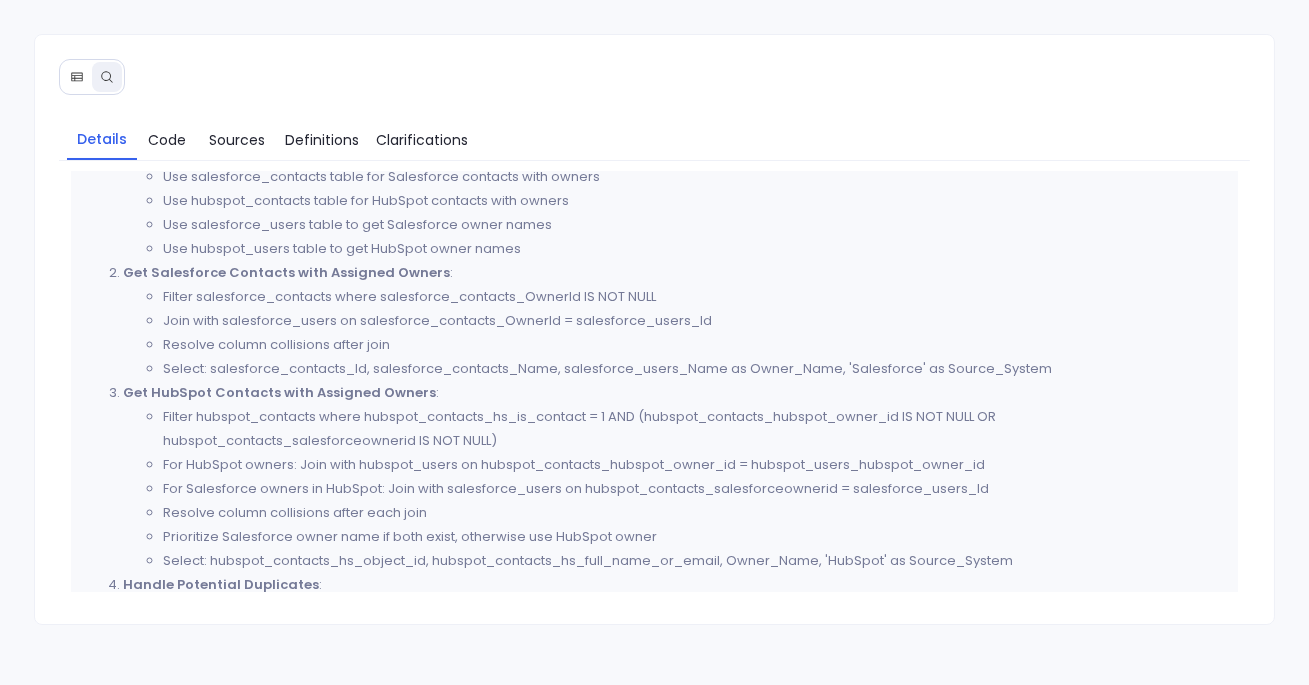 scroll, scrollTop: 553, scrollLeft: 0, axis: vertical 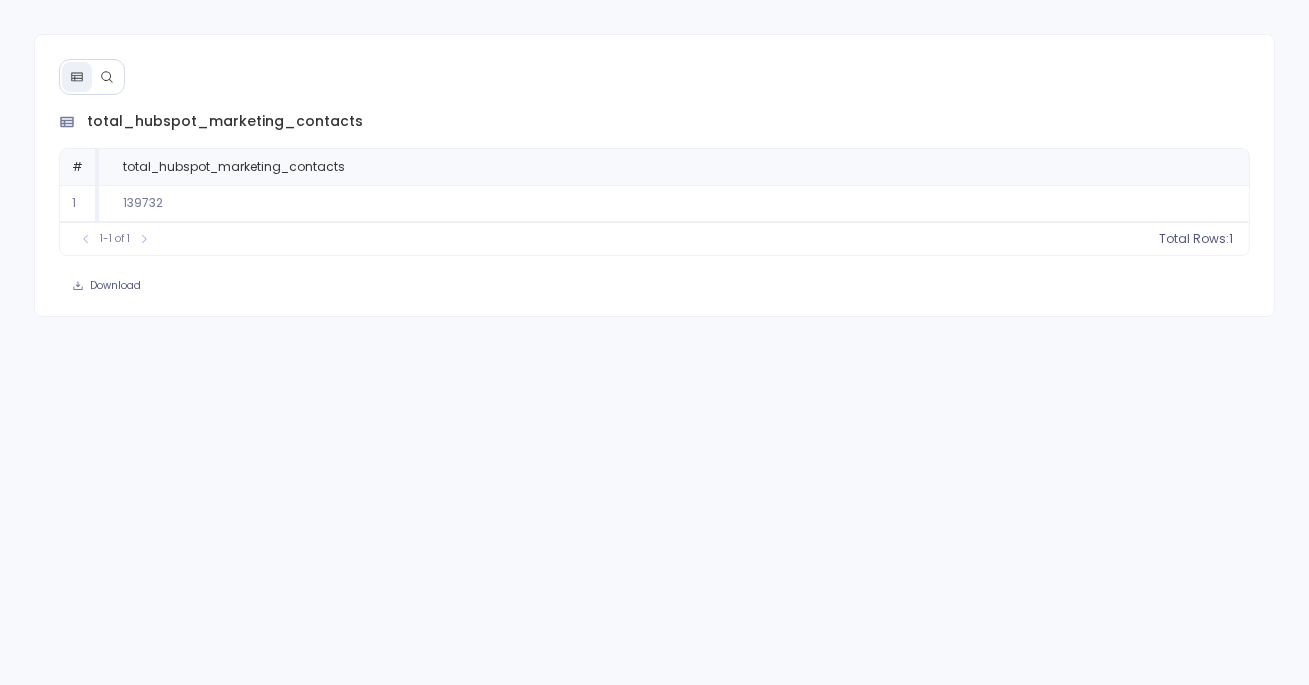 click at bounding box center [107, 77] 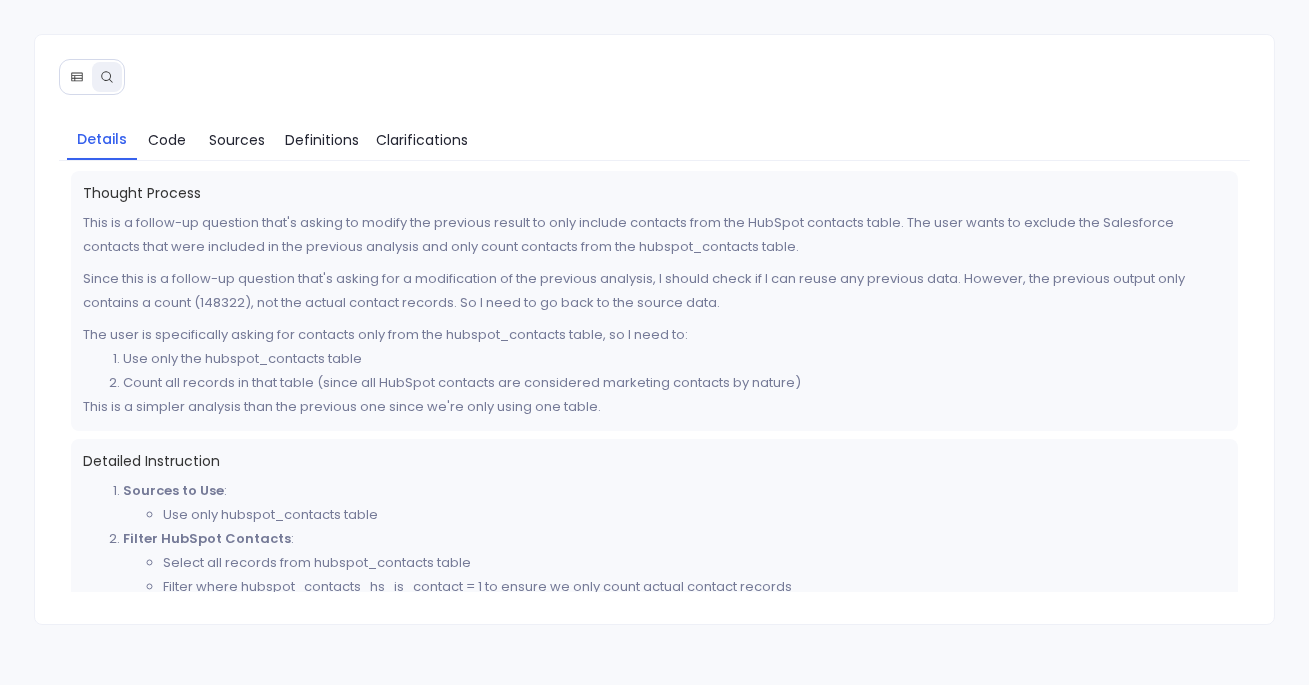 scroll, scrollTop: 90, scrollLeft: 0, axis: vertical 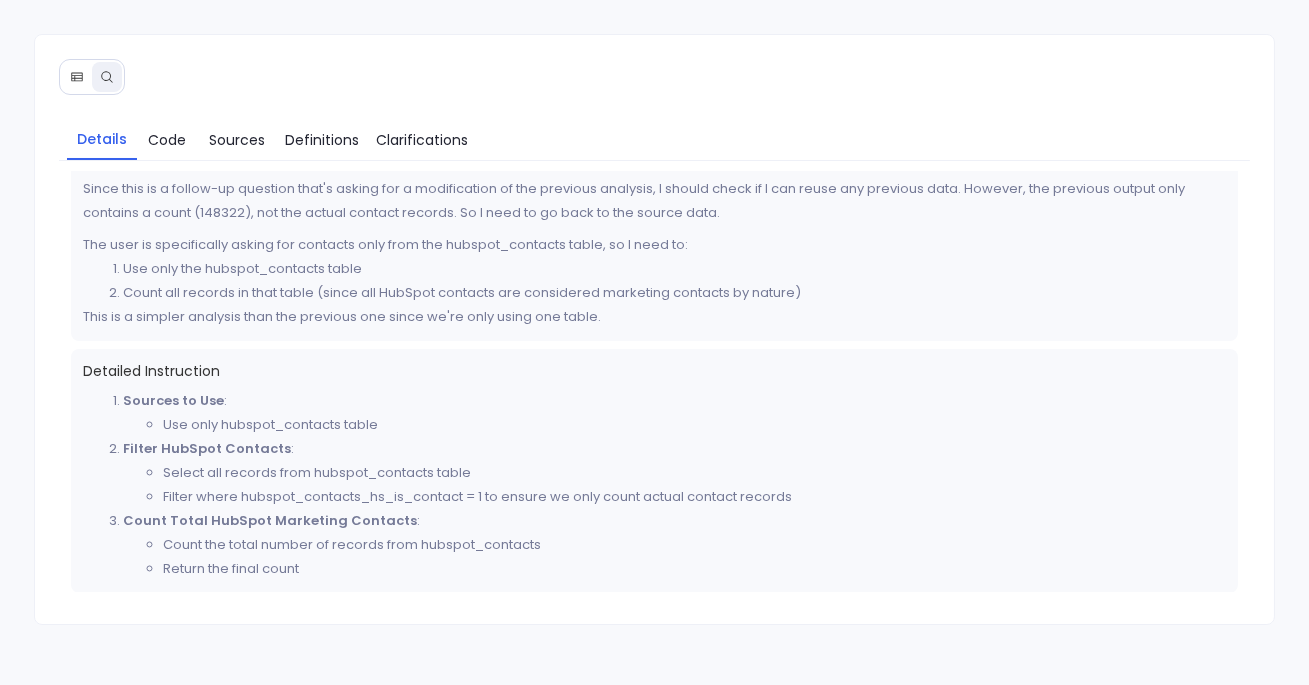 drag, startPoint x: 106, startPoint y: 398, endPoint x: 379, endPoint y: 392, distance: 273.06592 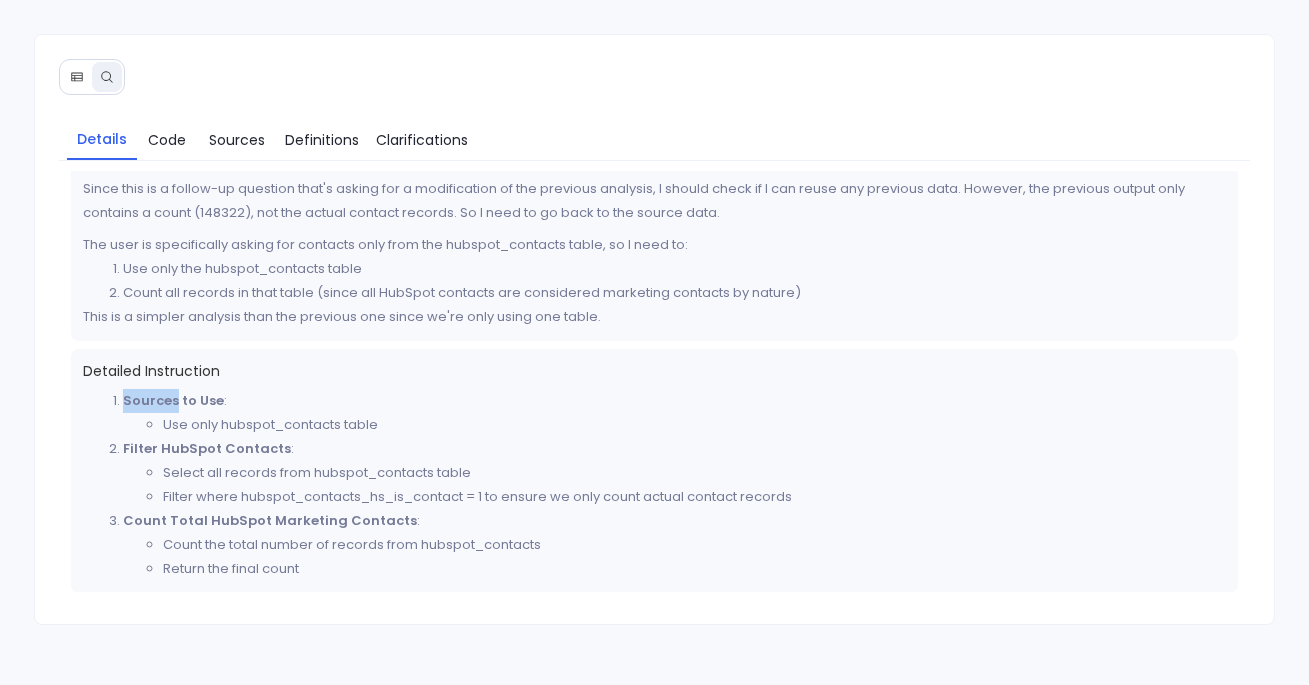 click on "Sources to Use" at bounding box center [173, 400] 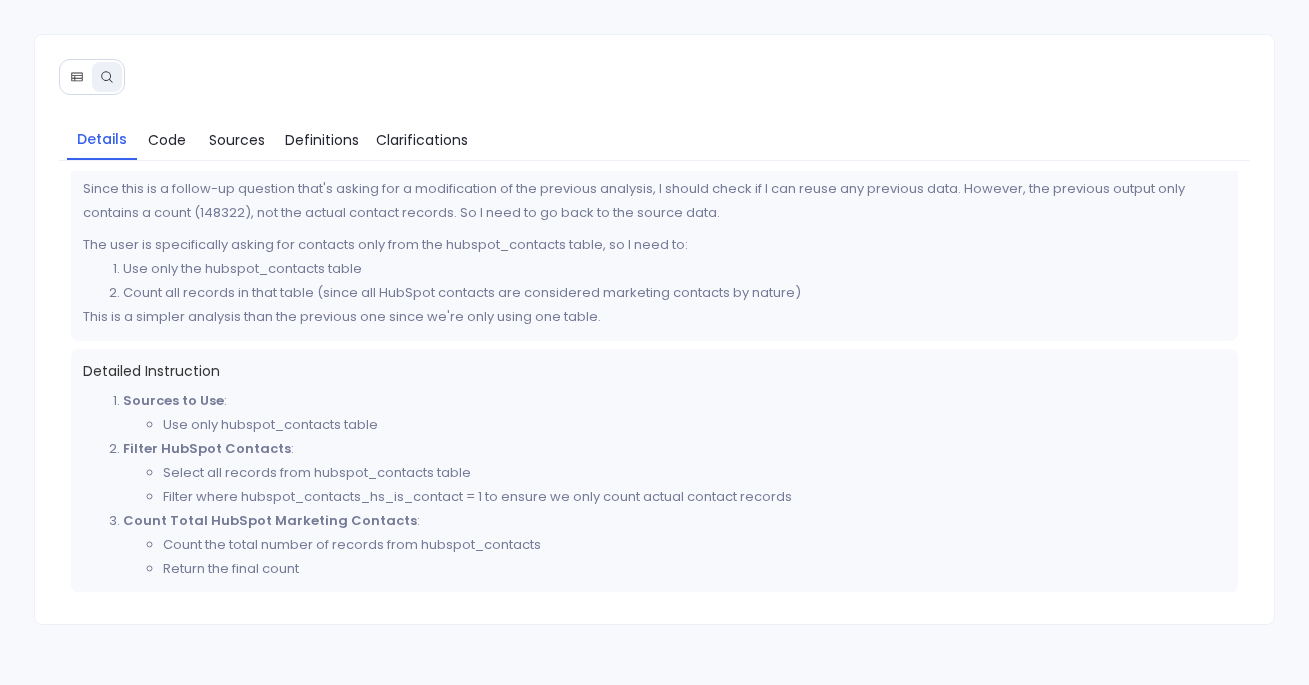 click on "Sources to Use" at bounding box center [173, 400] 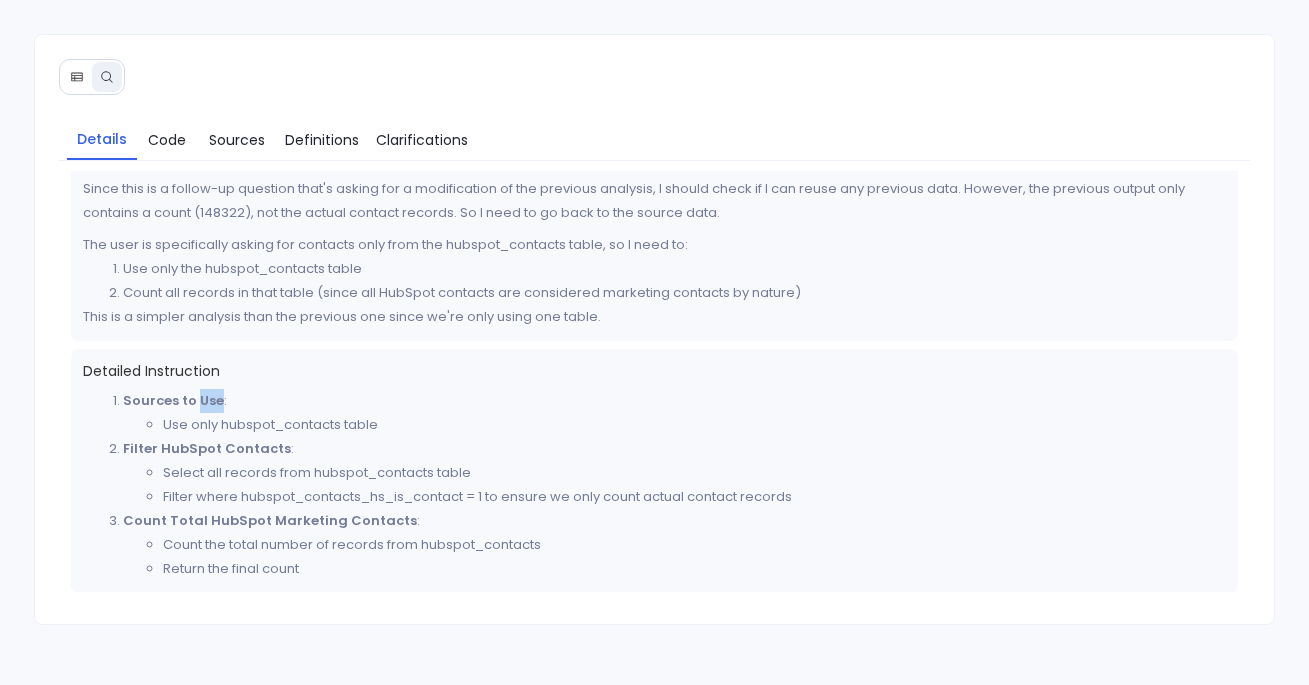 click on "Sources to Use" at bounding box center (173, 400) 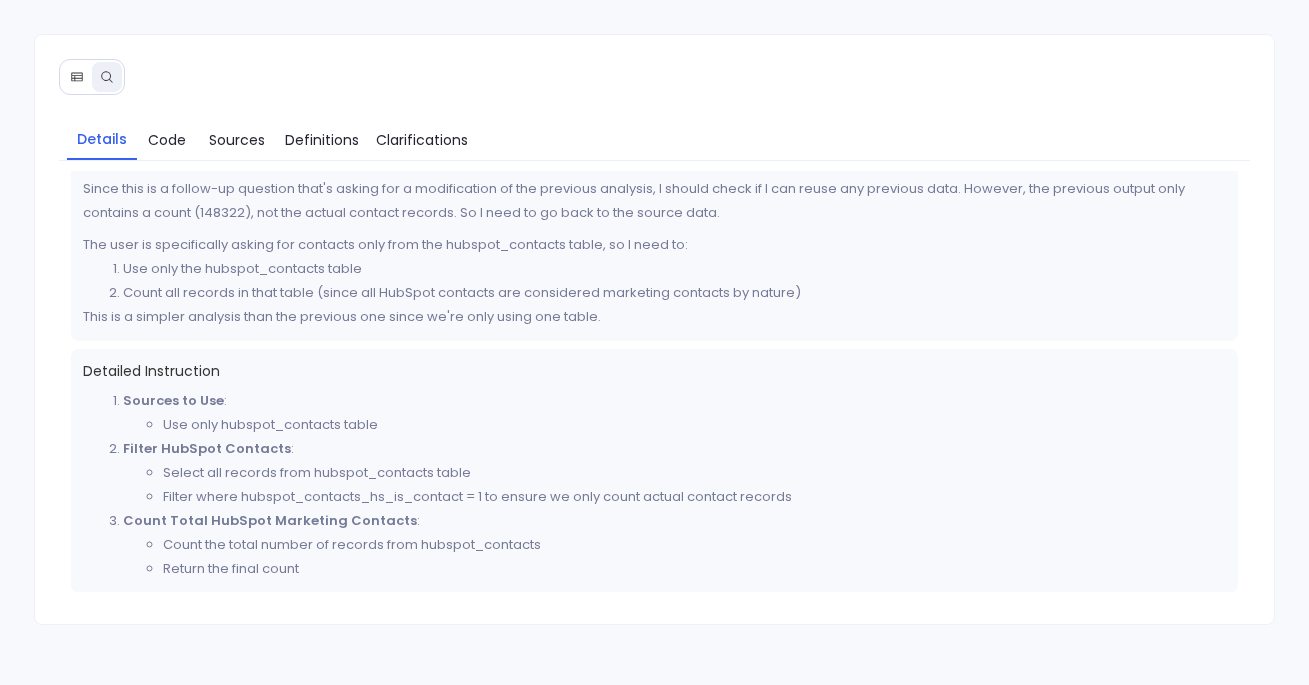 click on "Sources to Use" at bounding box center [173, 400] 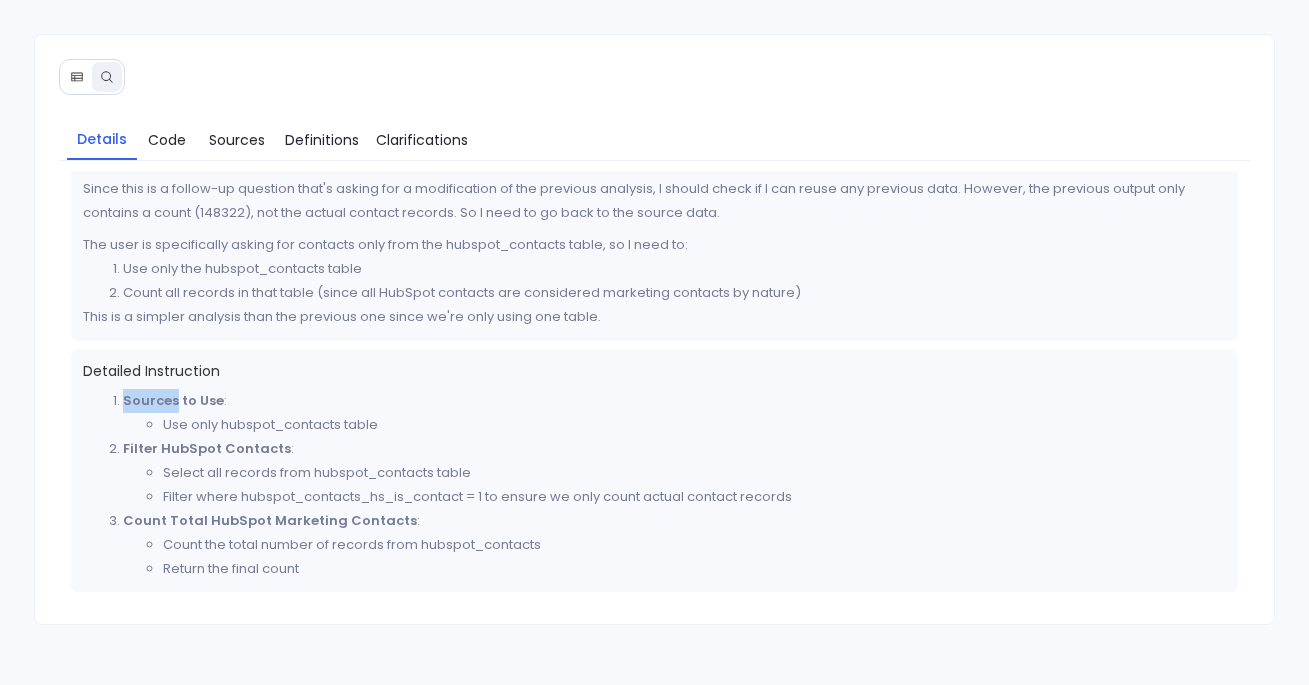 click on "Sources to Use" at bounding box center [173, 400] 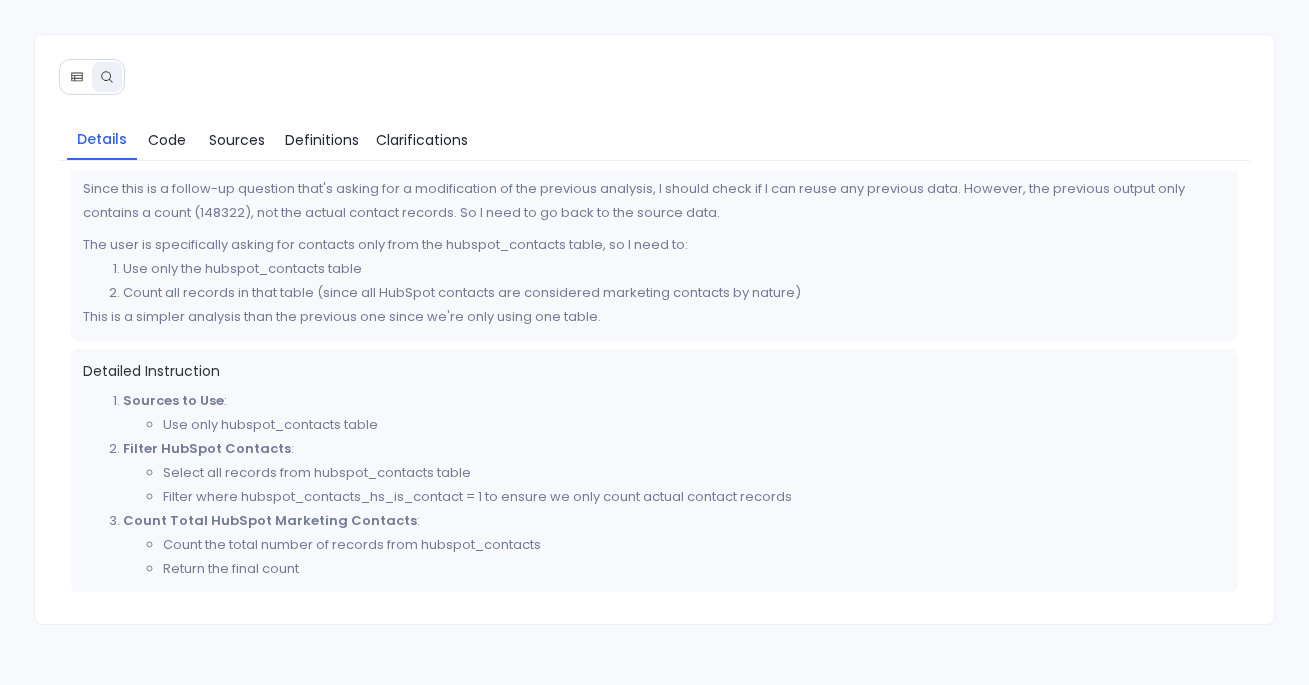 click on "Sources to Use" at bounding box center [173, 400] 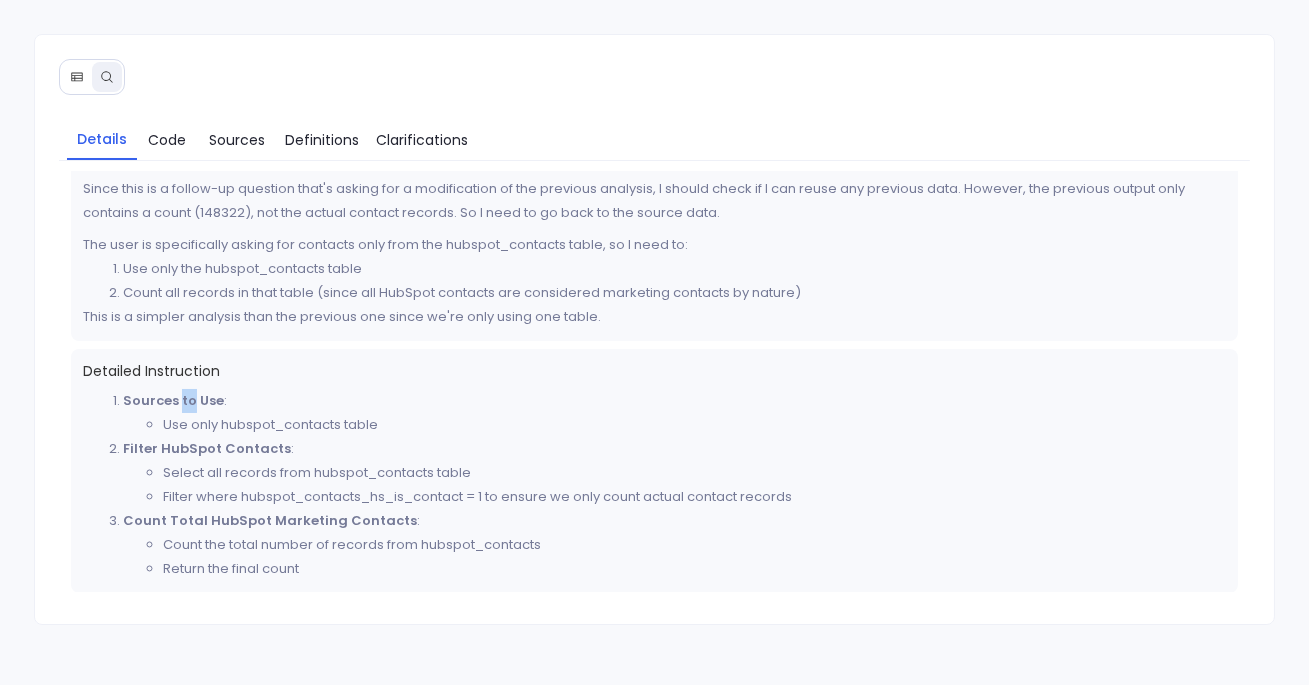 click on "Sources to Use" at bounding box center (173, 400) 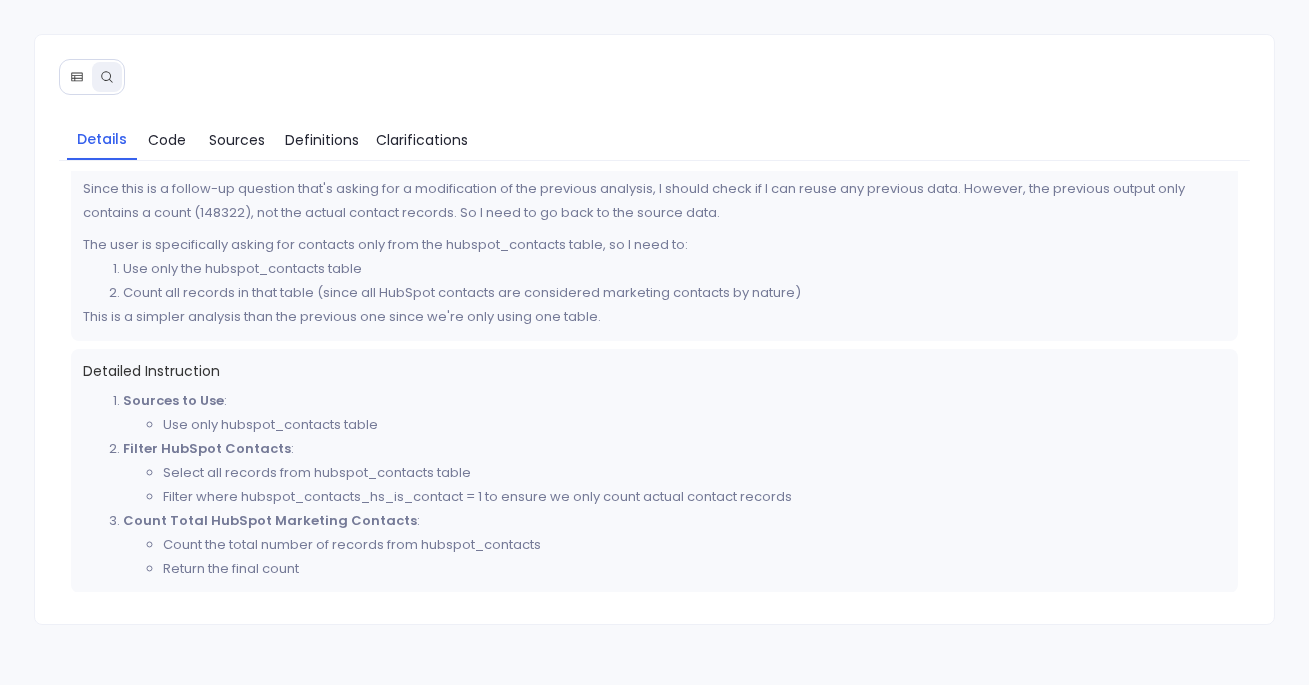 click on "Sources to Use" at bounding box center [173, 400] 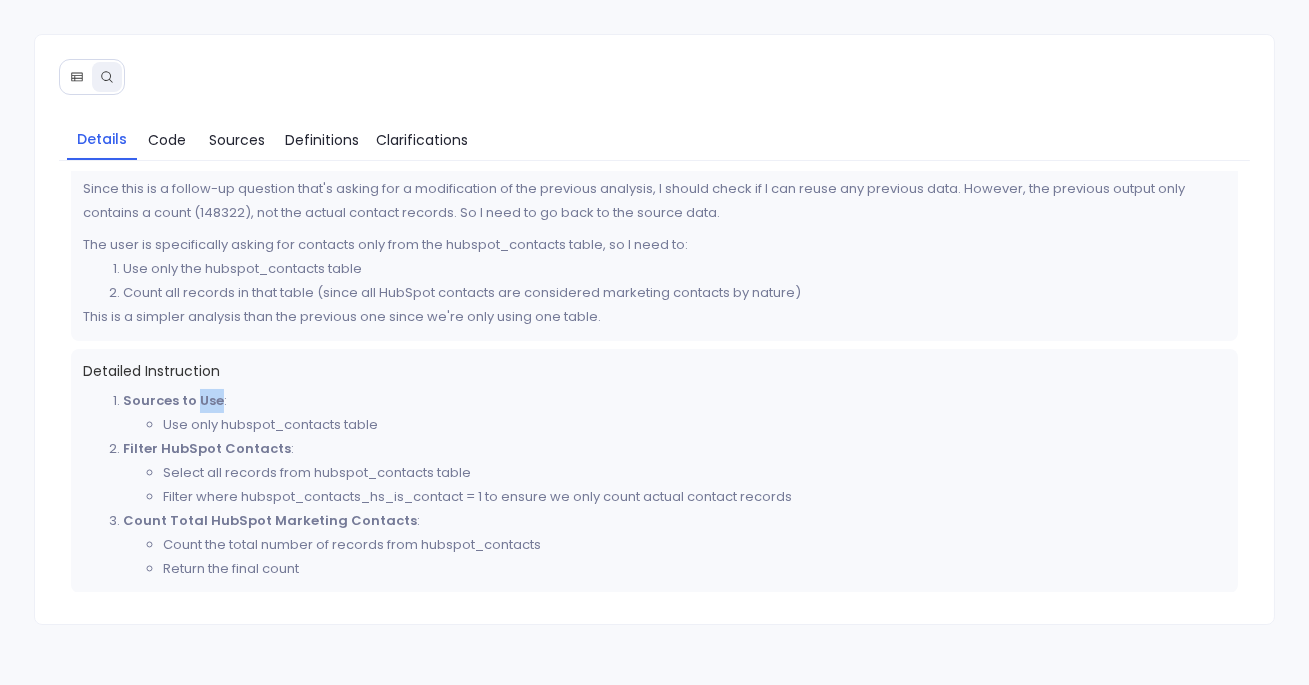 click on "Sources to Use" at bounding box center (173, 400) 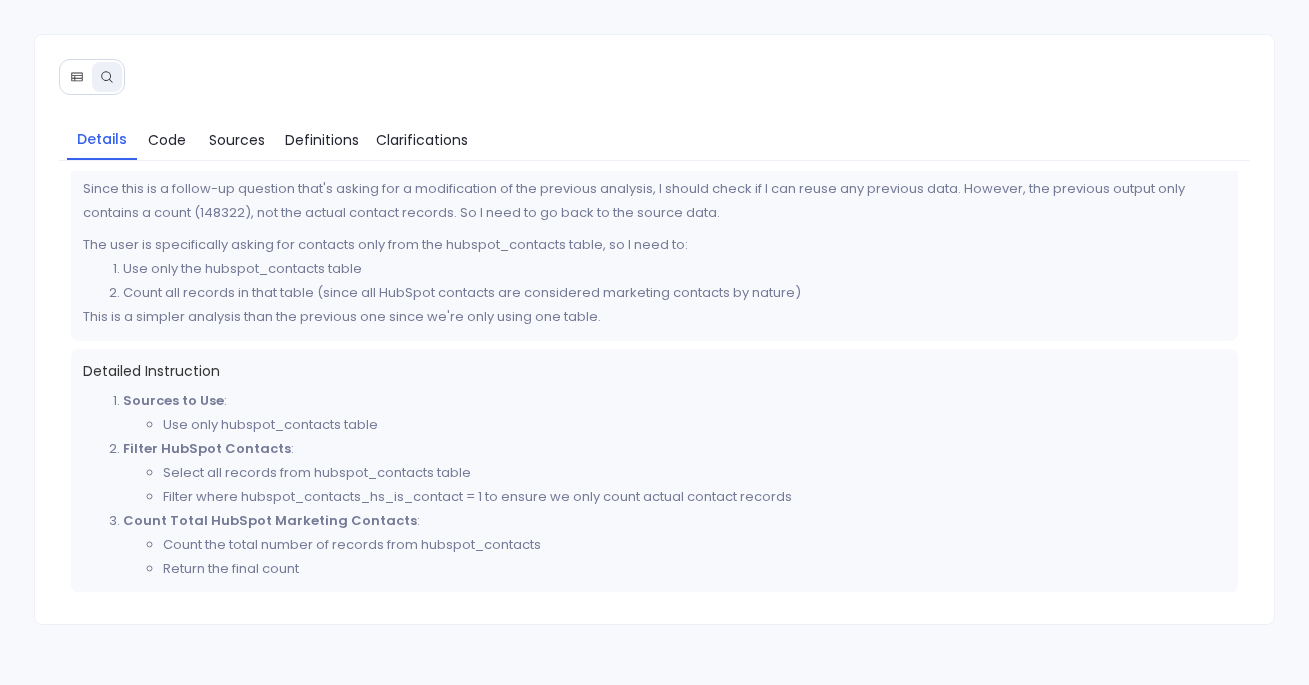 click on "Sources to Use :
Use only hubspot_contacts table" at bounding box center (674, 413) 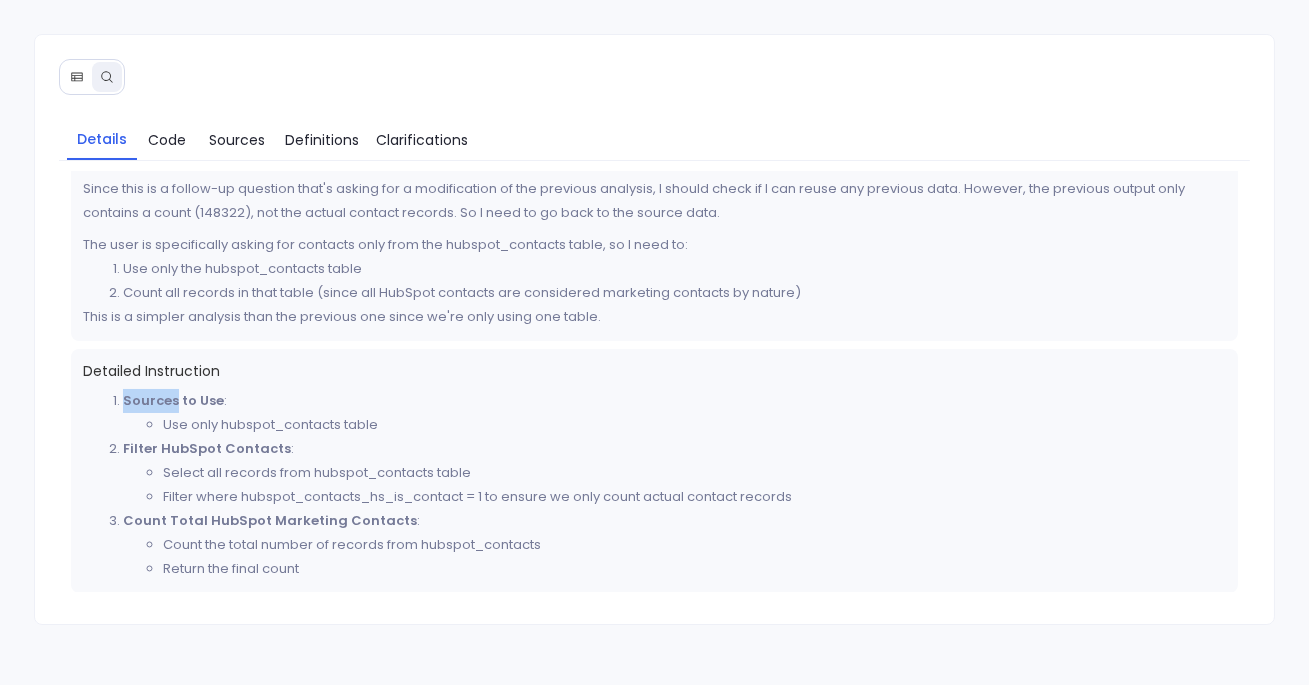 drag, startPoint x: 115, startPoint y: 398, endPoint x: 285, endPoint y: 398, distance: 170 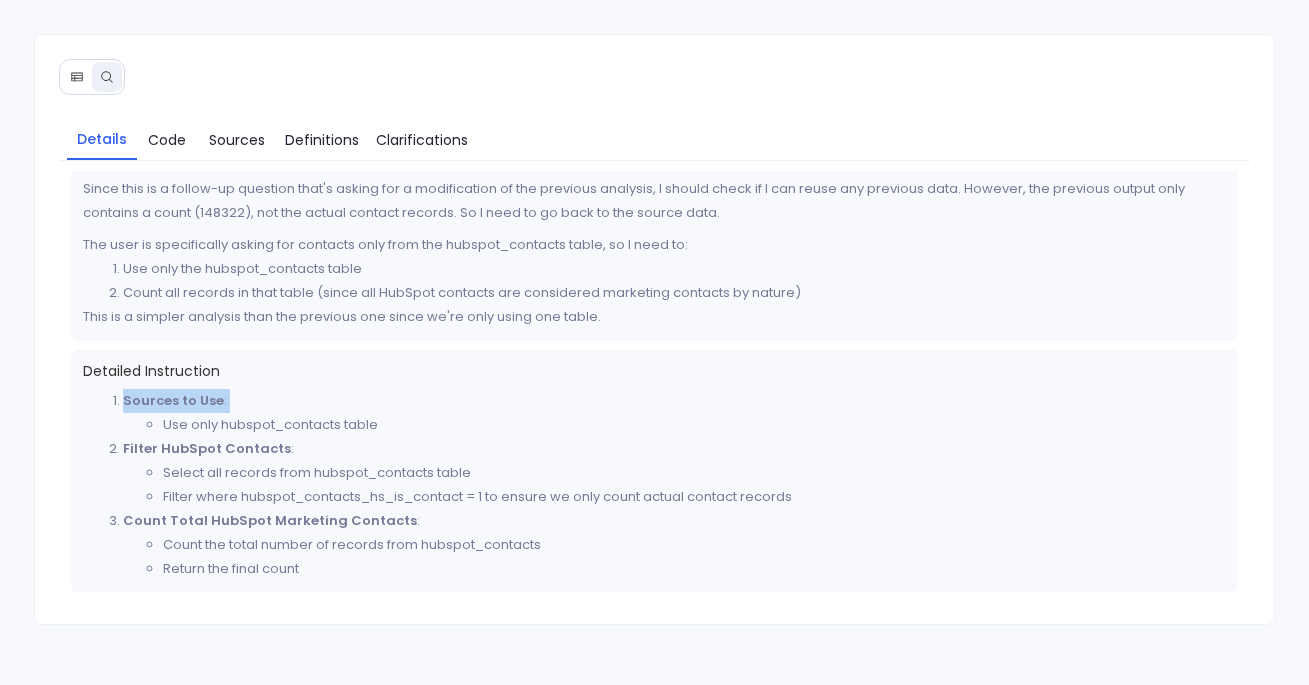 click on "Sources to Use :
Use only hubspot_contacts table" at bounding box center [674, 413] 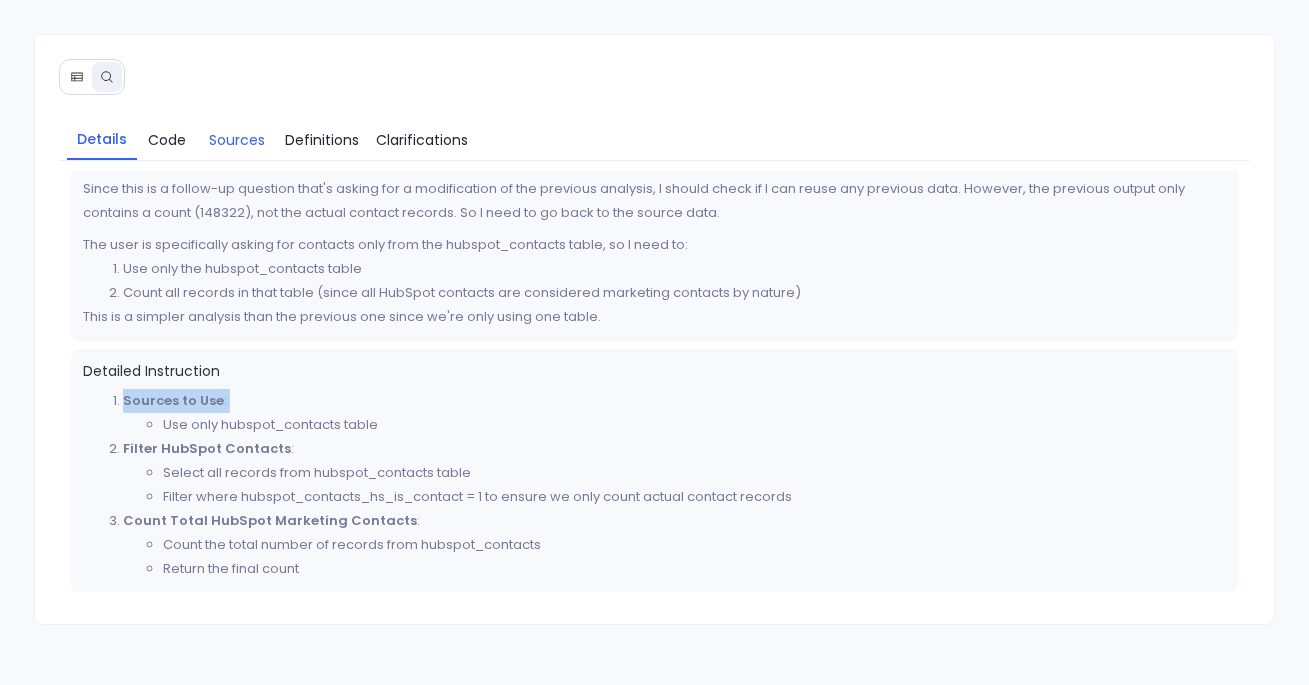 click on "Sources" at bounding box center (237, 140) 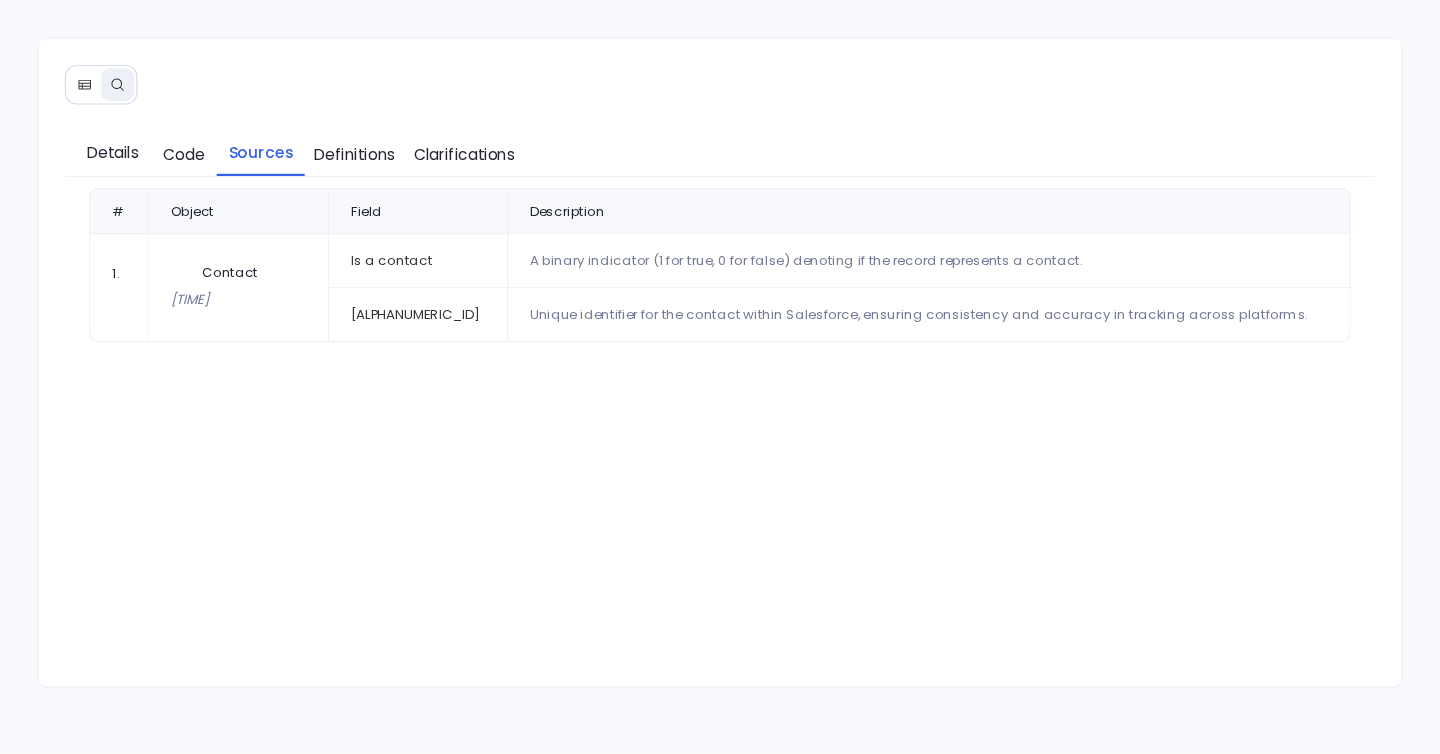 scroll, scrollTop: 0, scrollLeft: 0, axis: both 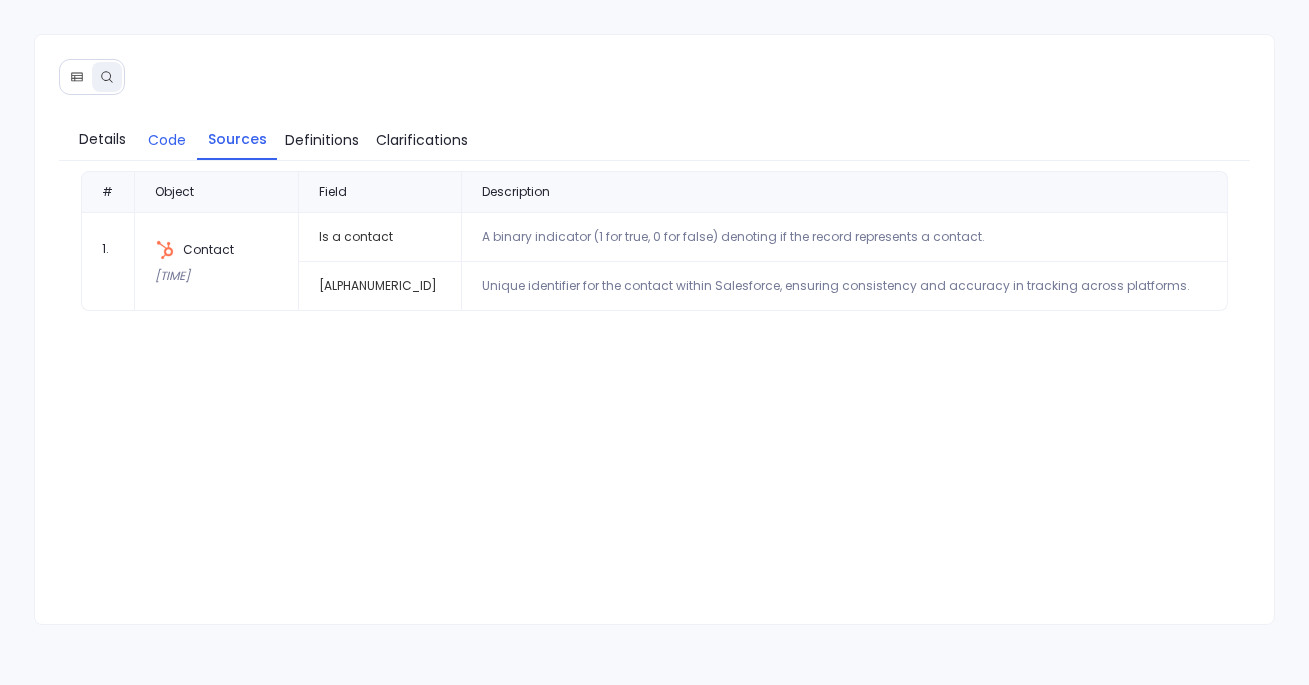 click on "Code" at bounding box center (167, 140) 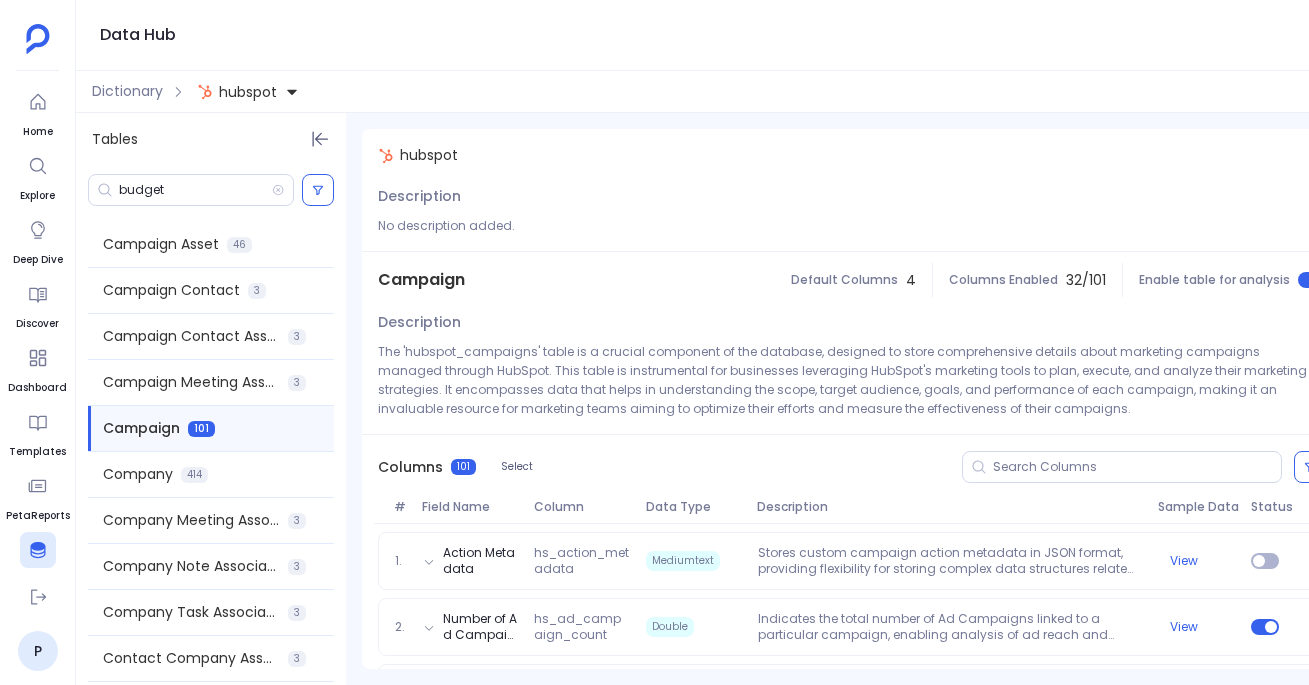 scroll, scrollTop: 0, scrollLeft: 0, axis: both 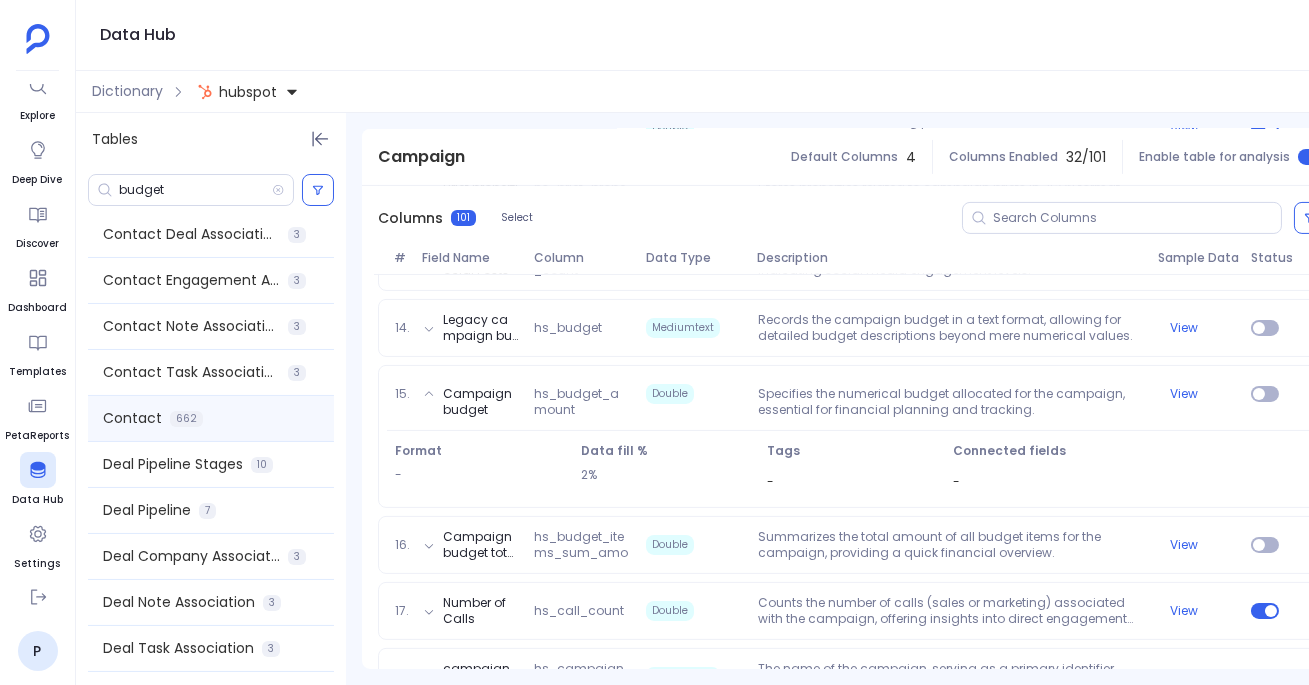 click on "Contact" at bounding box center (132, 418) 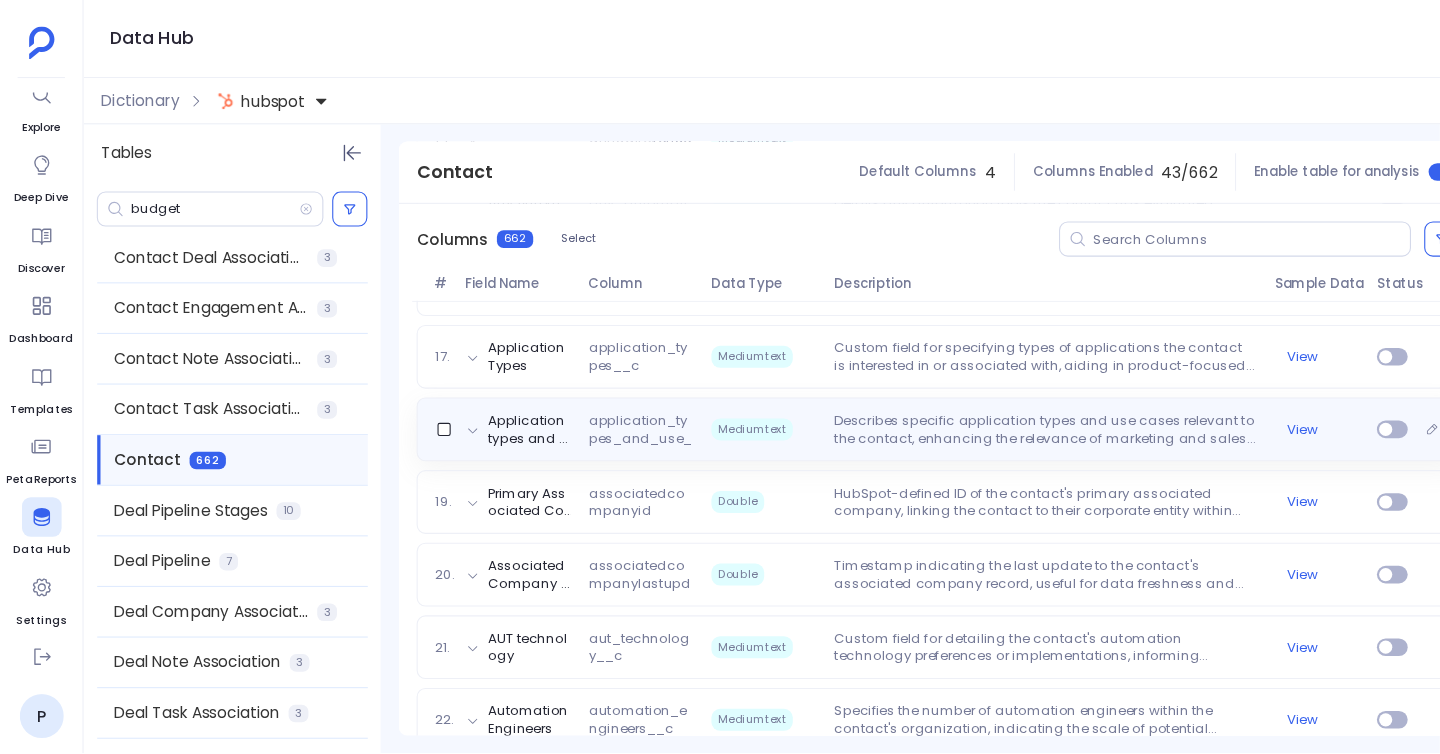 scroll, scrollTop: 1317, scrollLeft: 0, axis: vertical 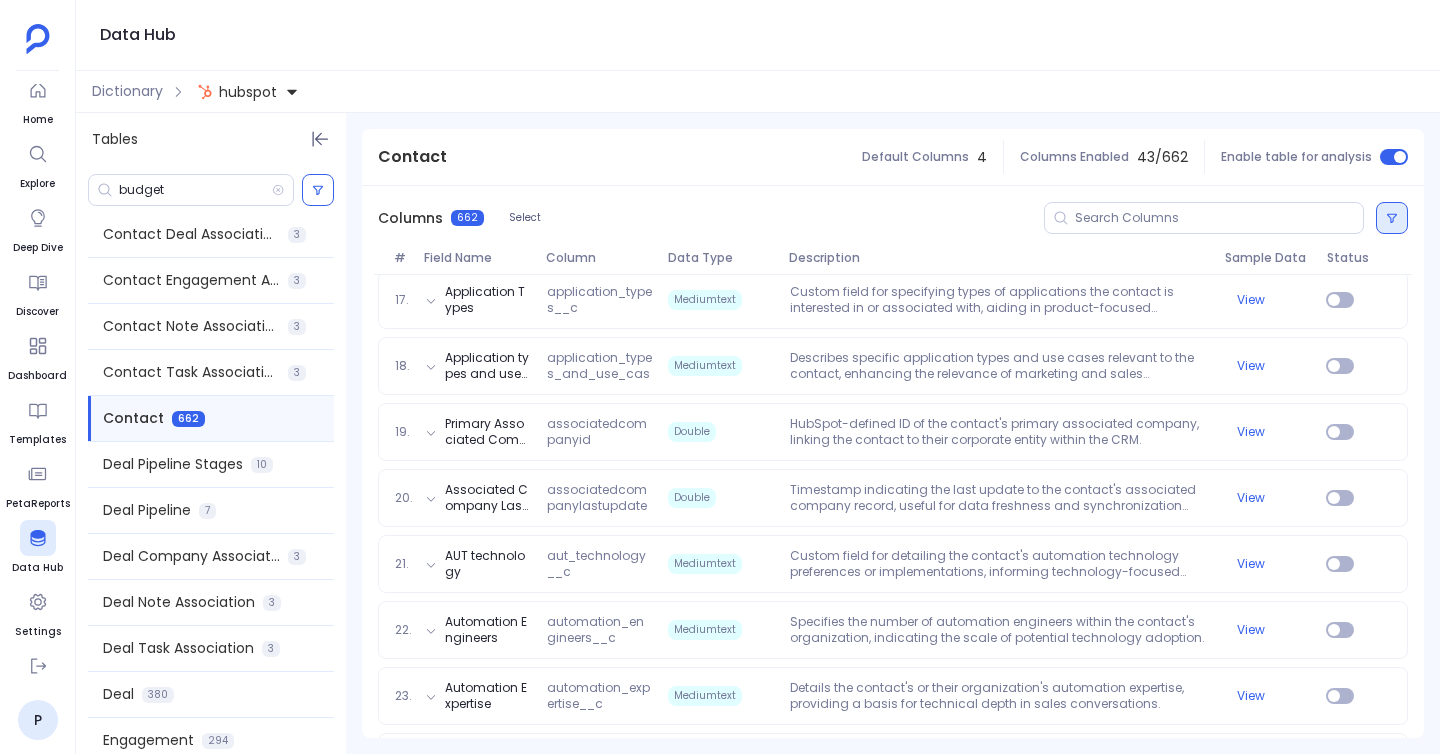 click at bounding box center (1392, 218) 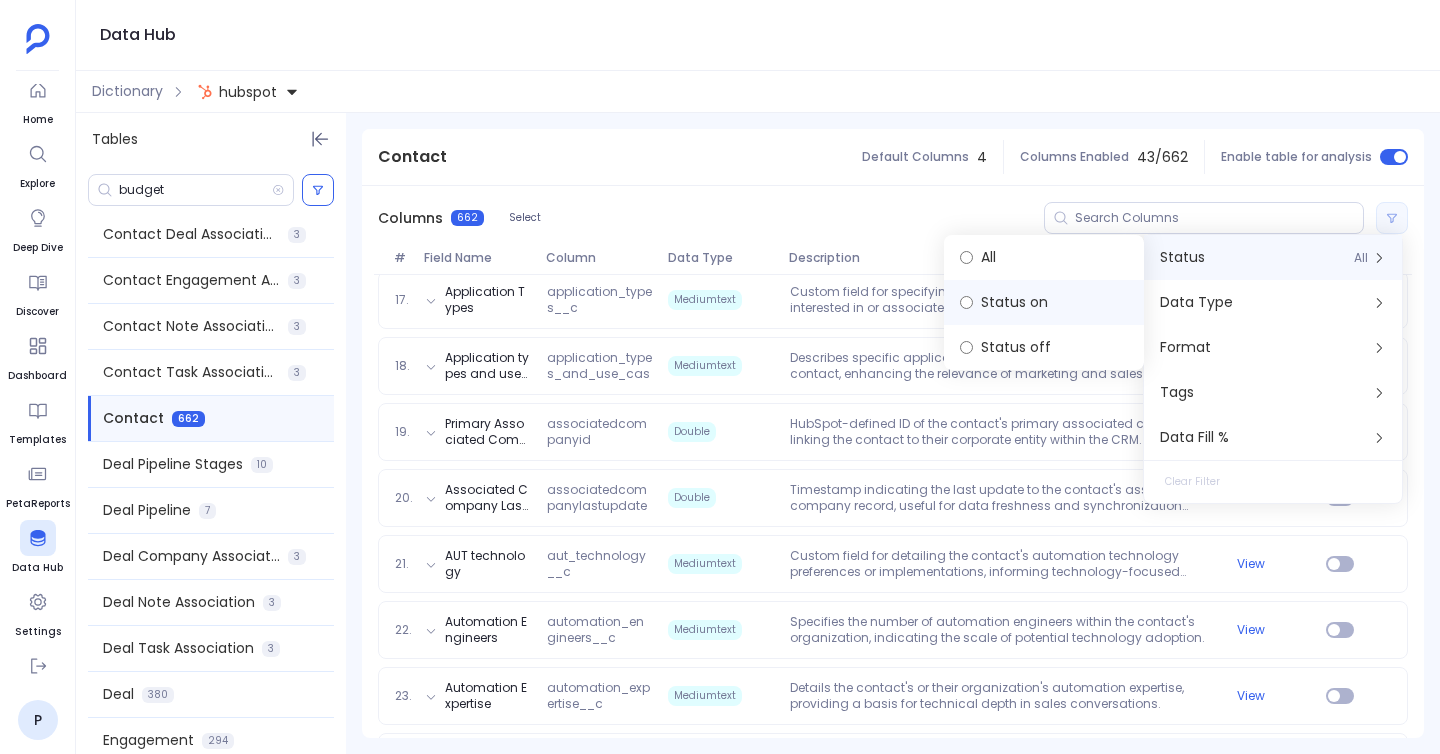 click on "Status on" at bounding box center [1044, 302] 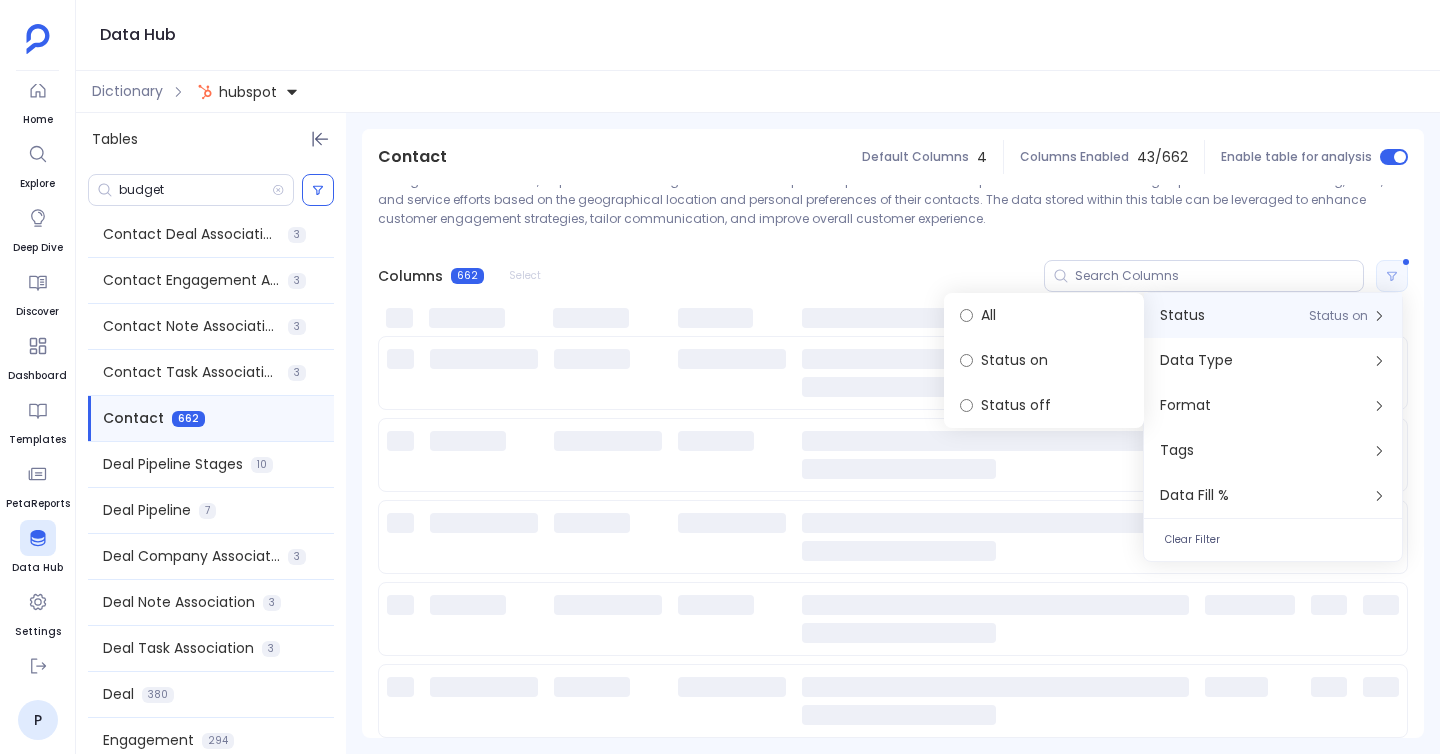 scroll, scrollTop: 0, scrollLeft: 0, axis: both 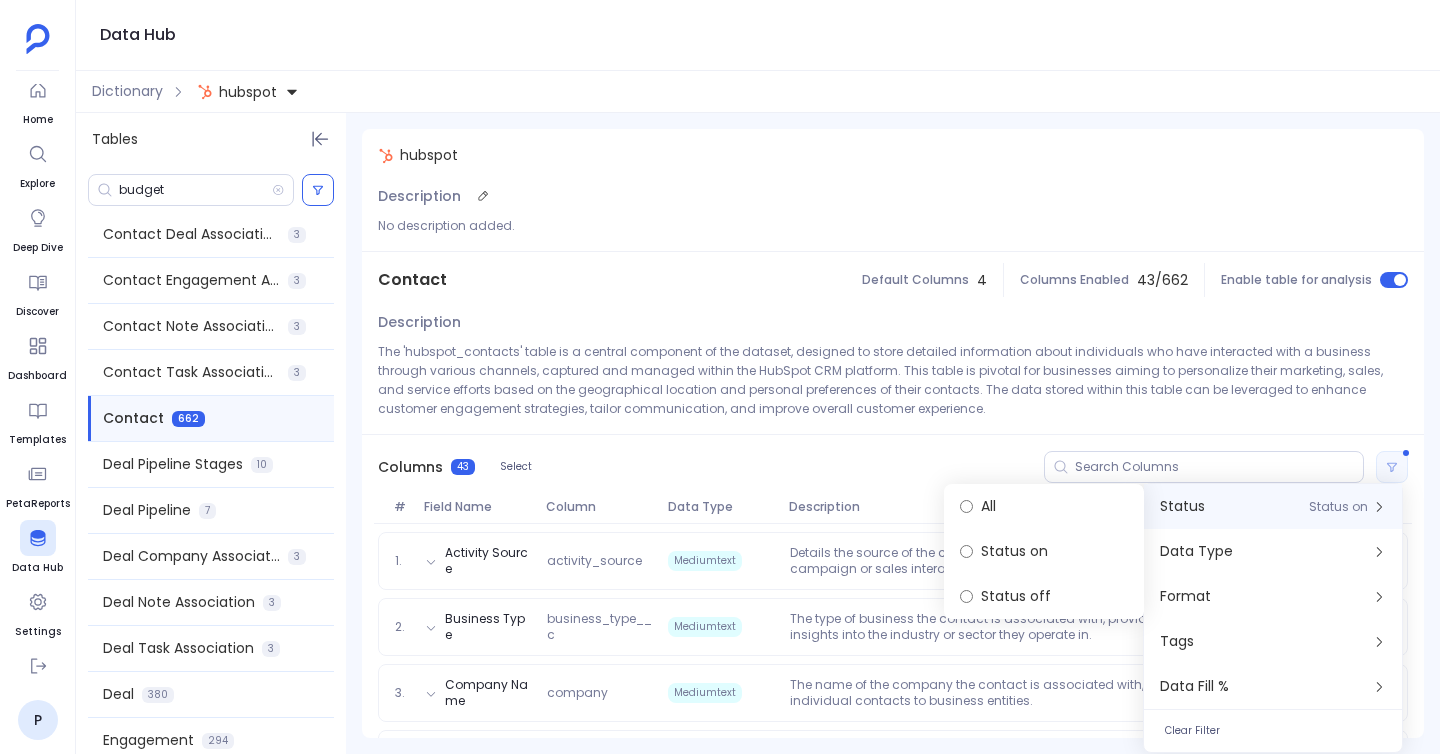 click on "No description added." at bounding box center (893, 225) 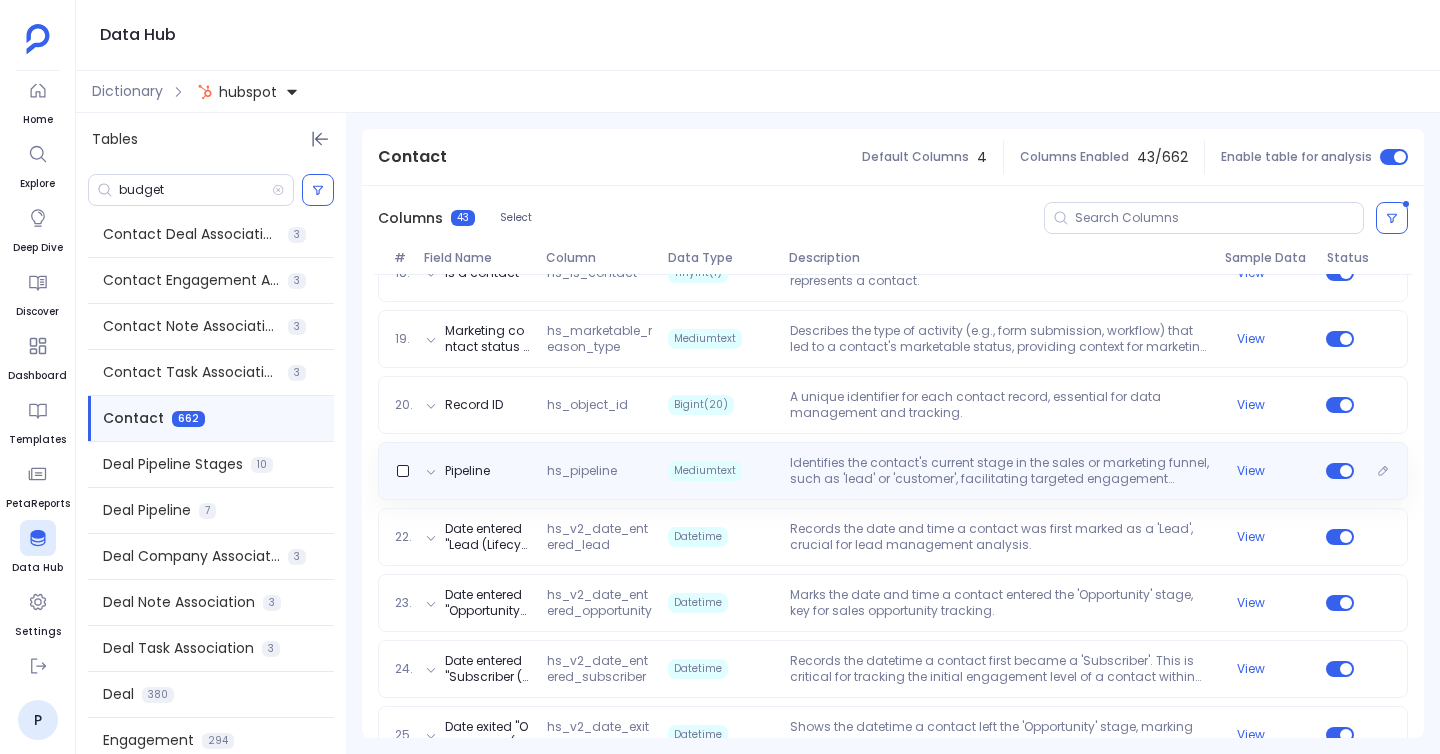 scroll, scrollTop: 1453, scrollLeft: 0, axis: vertical 